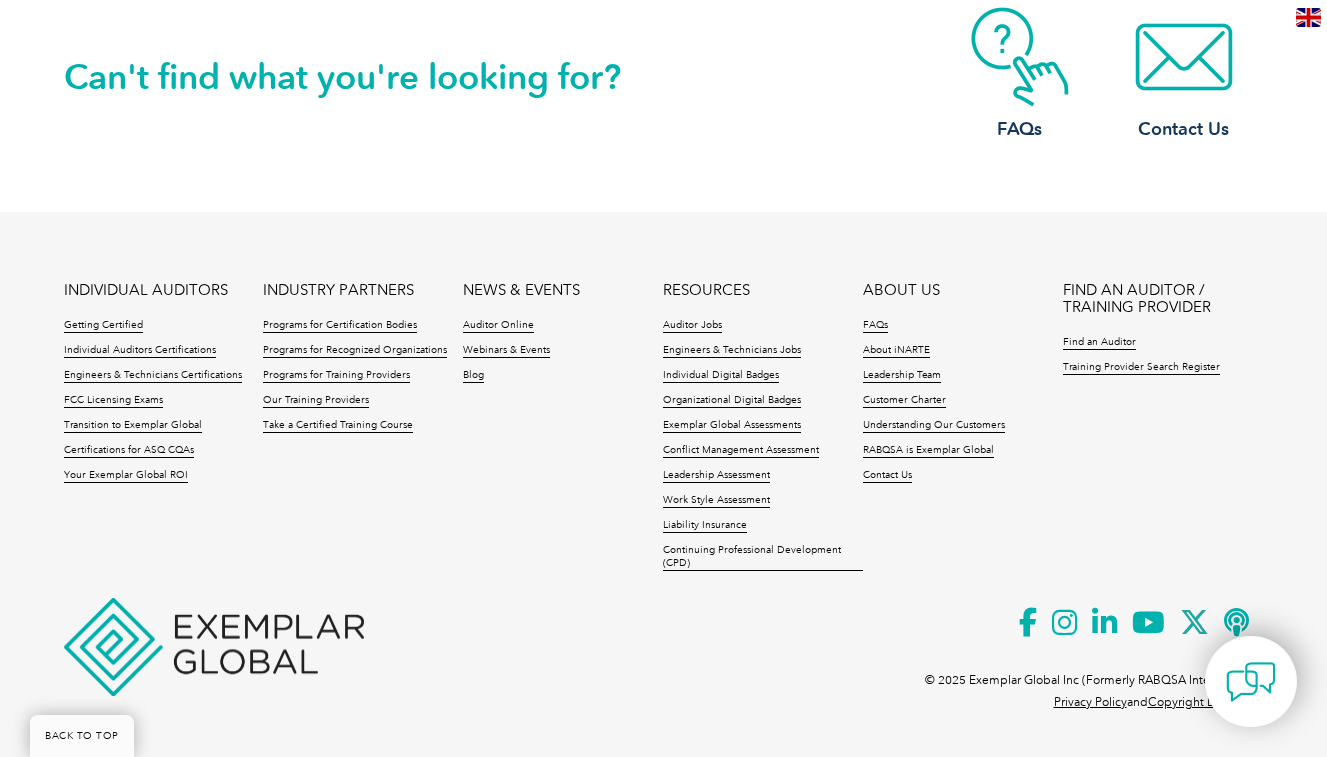 scroll, scrollTop: 4403, scrollLeft: 0, axis: vertical 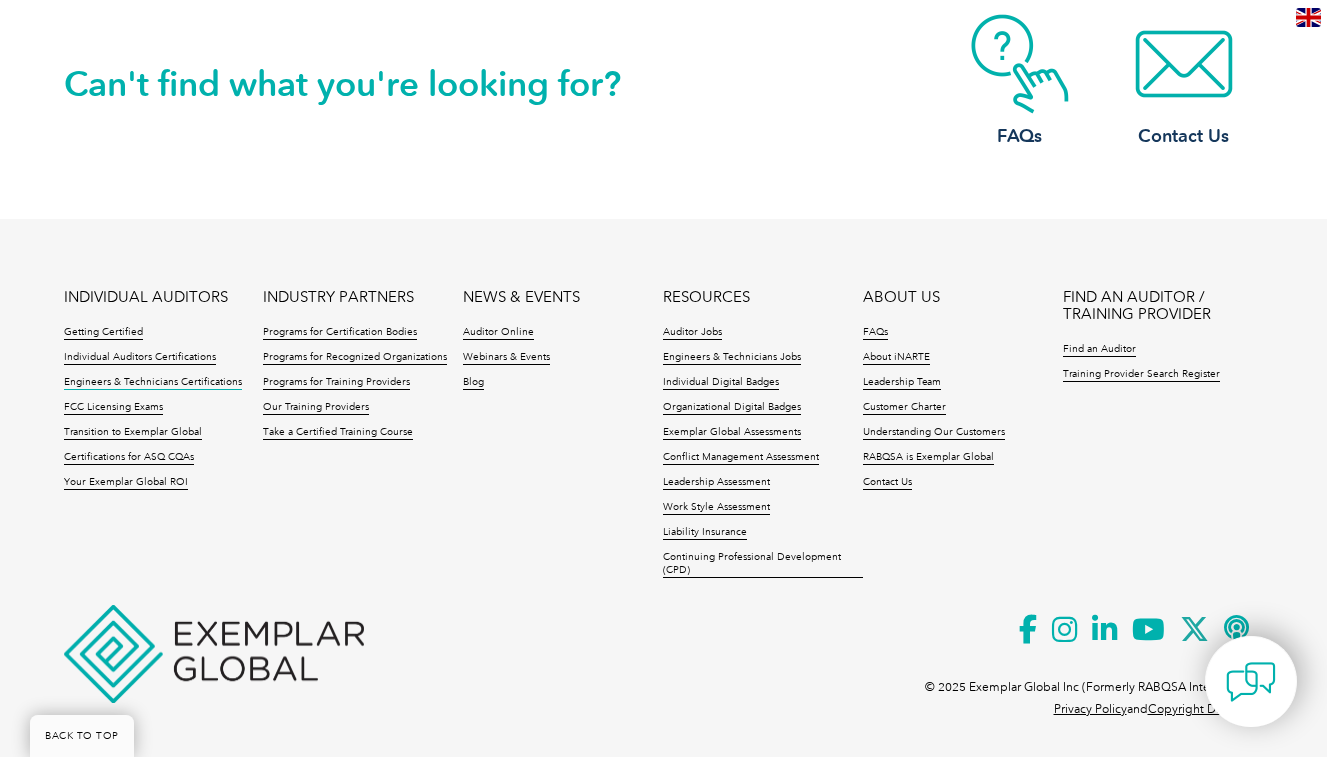 click on "Engineers & Technicians Certifications" at bounding box center [153, 383] 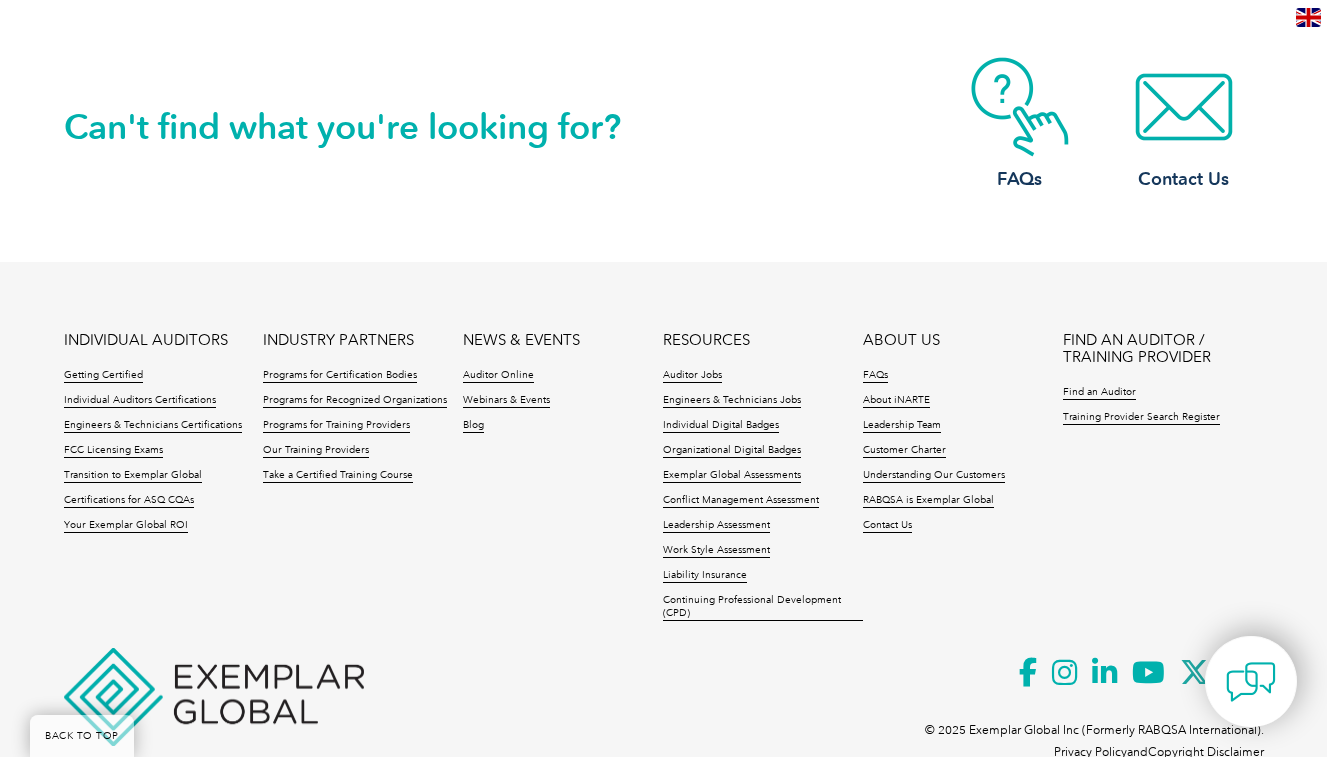 scroll, scrollTop: 1778, scrollLeft: 0, axis: vertical 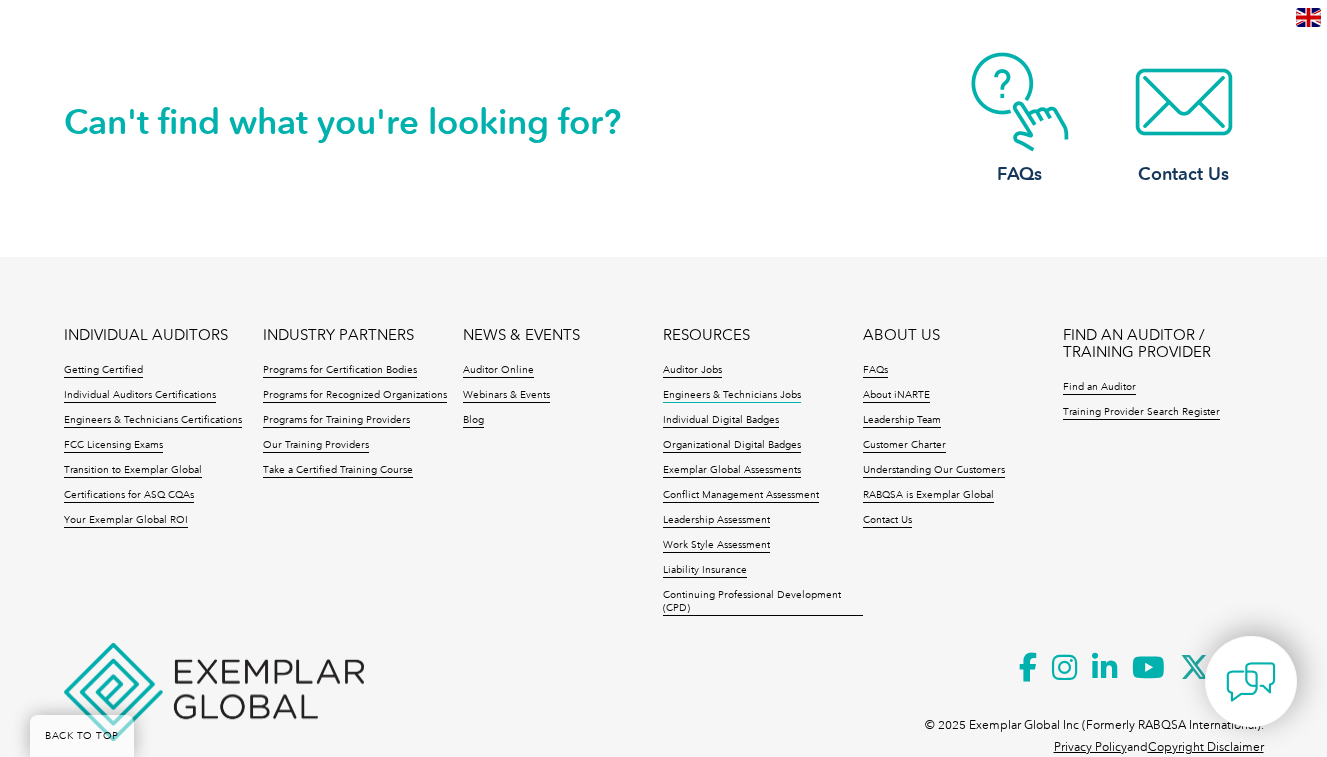 click on "Engineers & Technicians Jobs" at bounding box center (732, 396) 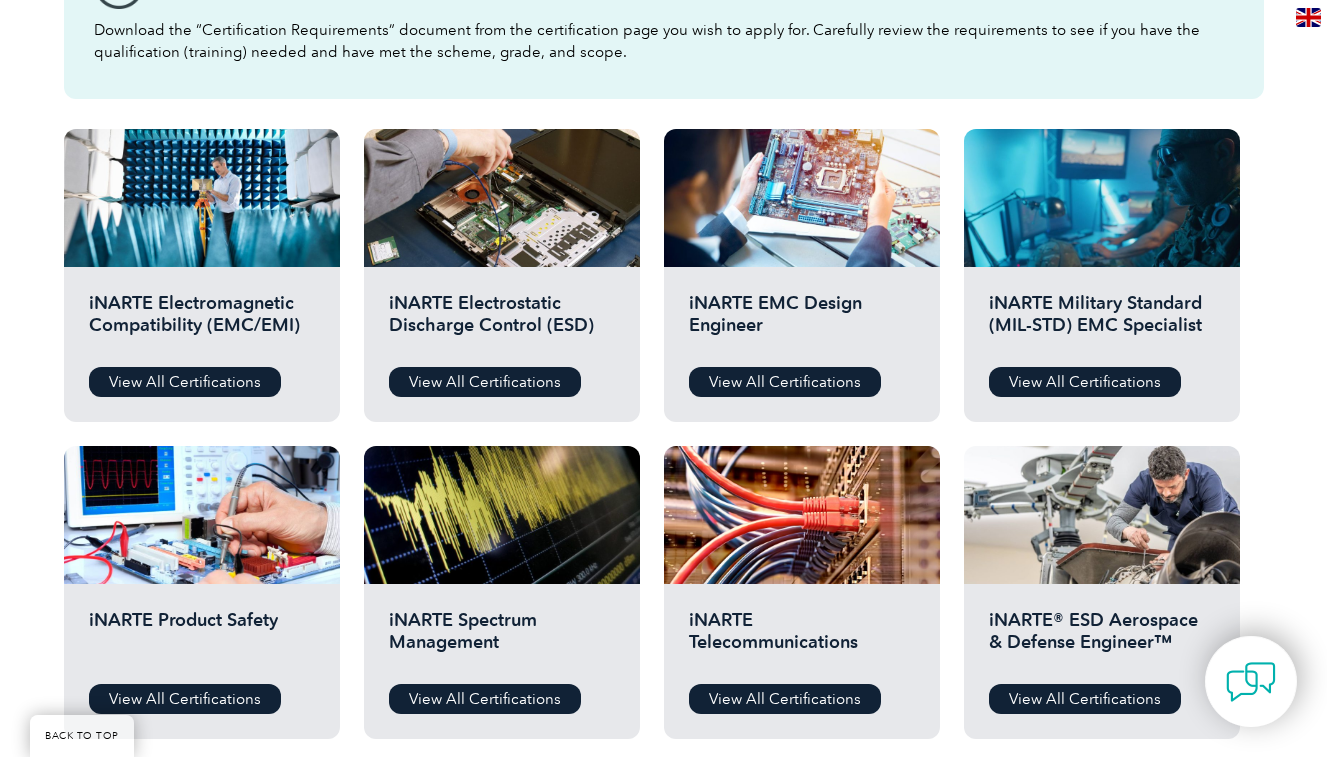 scroll, scrollTop: 630, scrollLeft: 0, axis: vertical 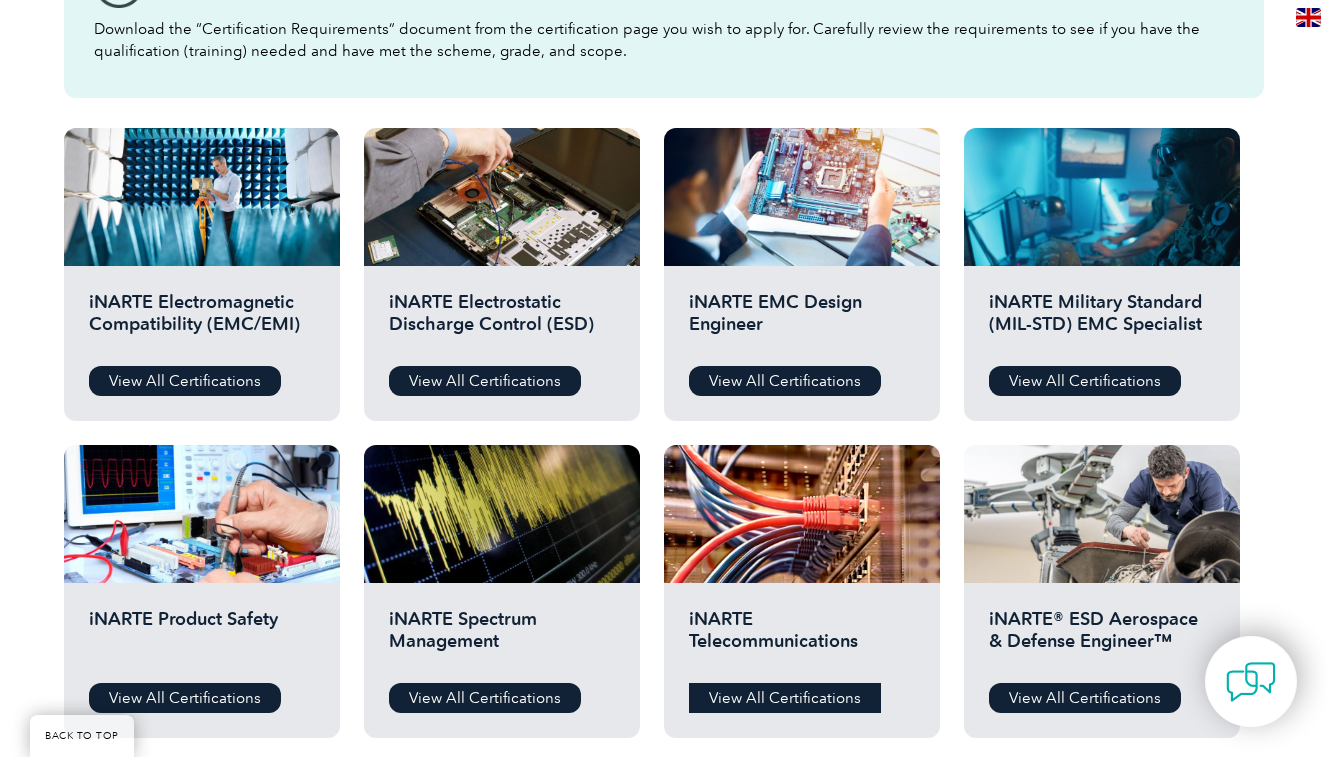click on "View All Certifications" at bounding box center [785, 698] 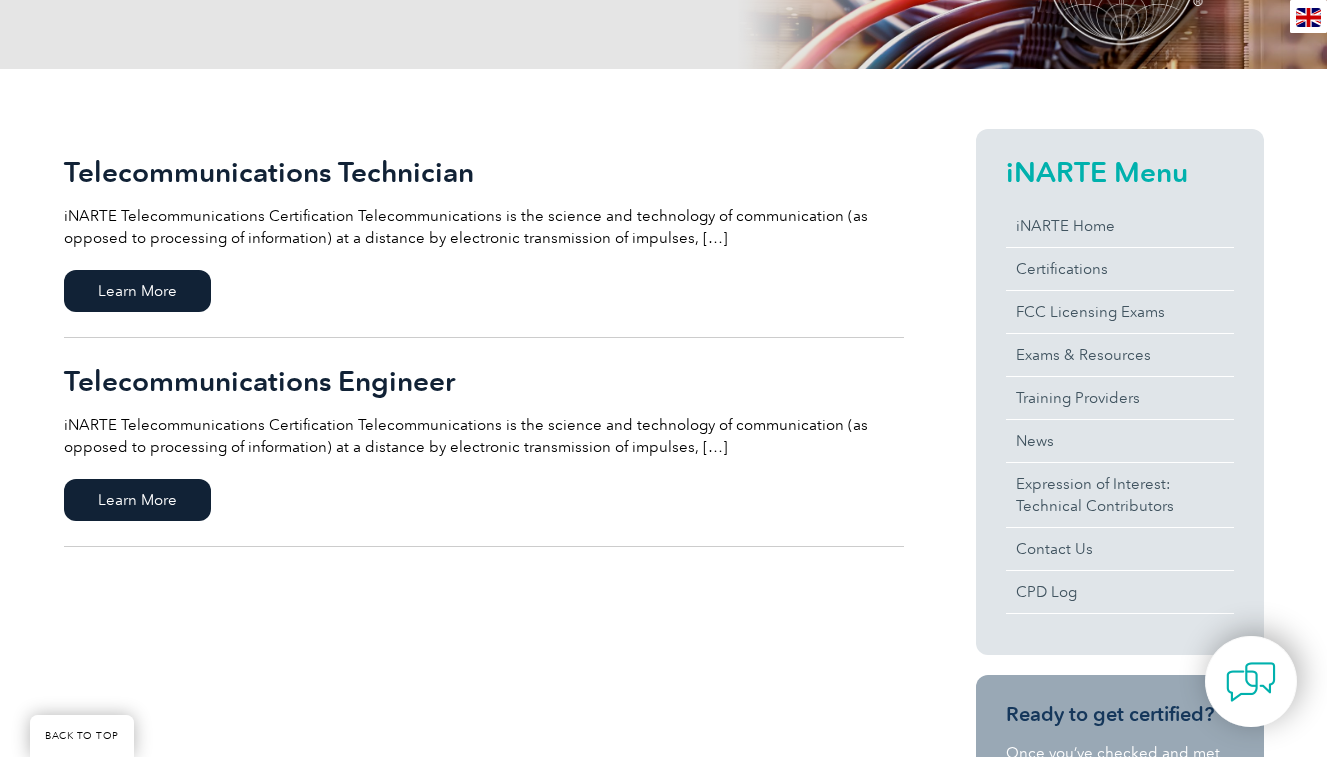 scroll, scrollTop: 381, scrollLeft: 0, axis: vertical 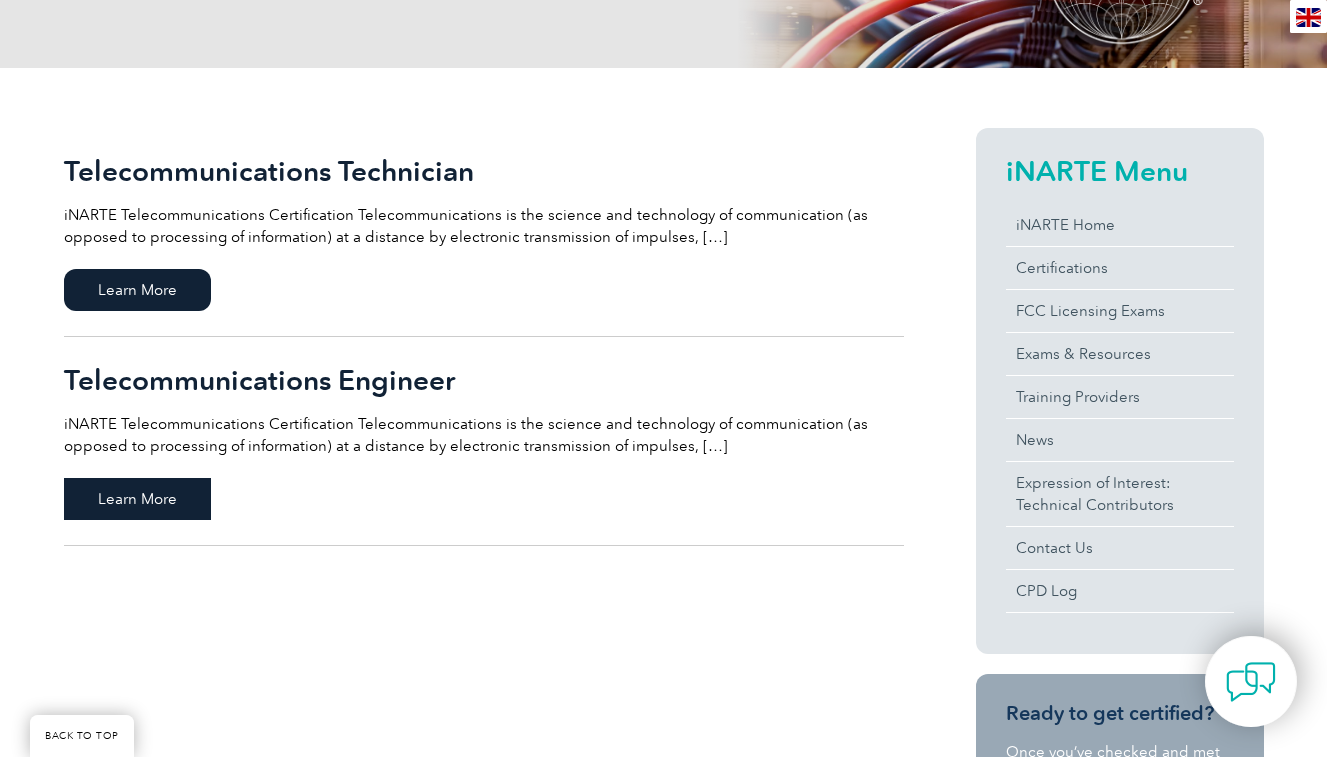 click on "Learn More" at bounding box center (137, 499) 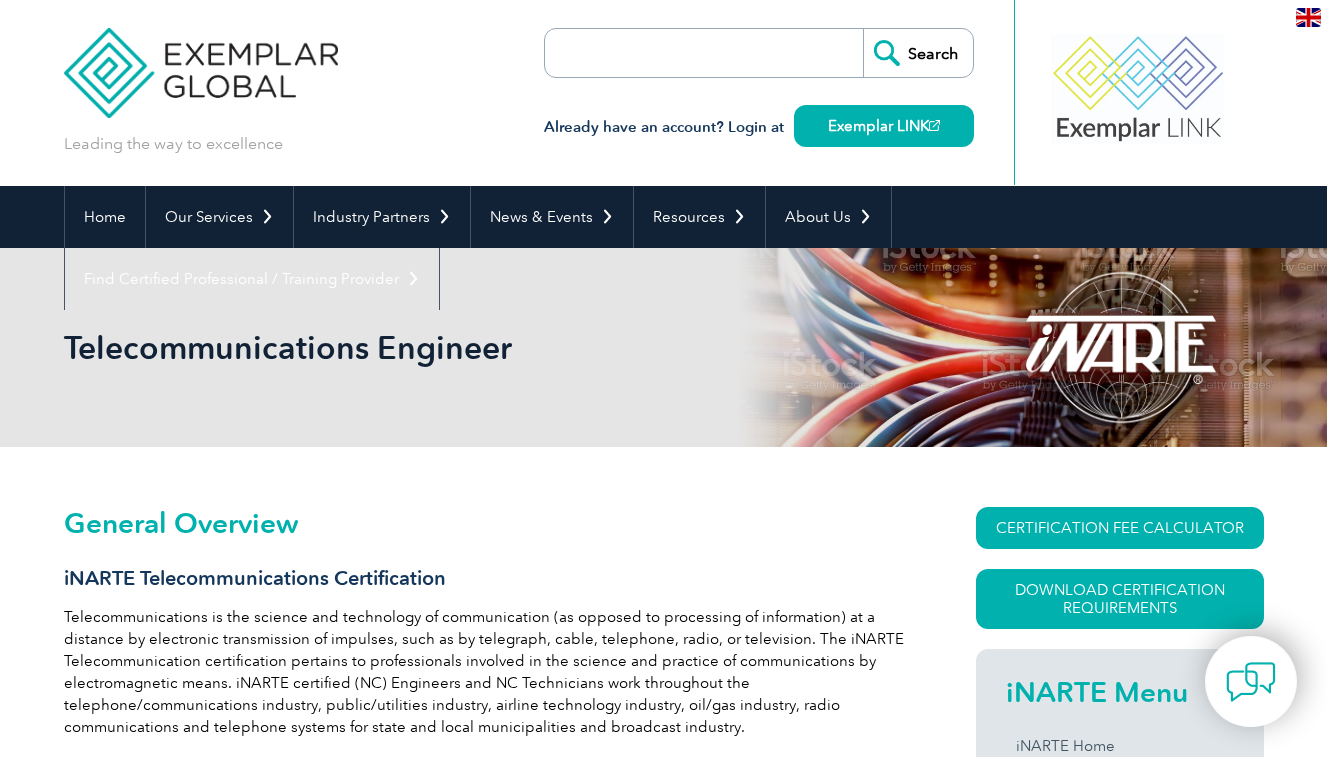 scroll, scrollTop: 0, scrollLeft: 0, axis: both 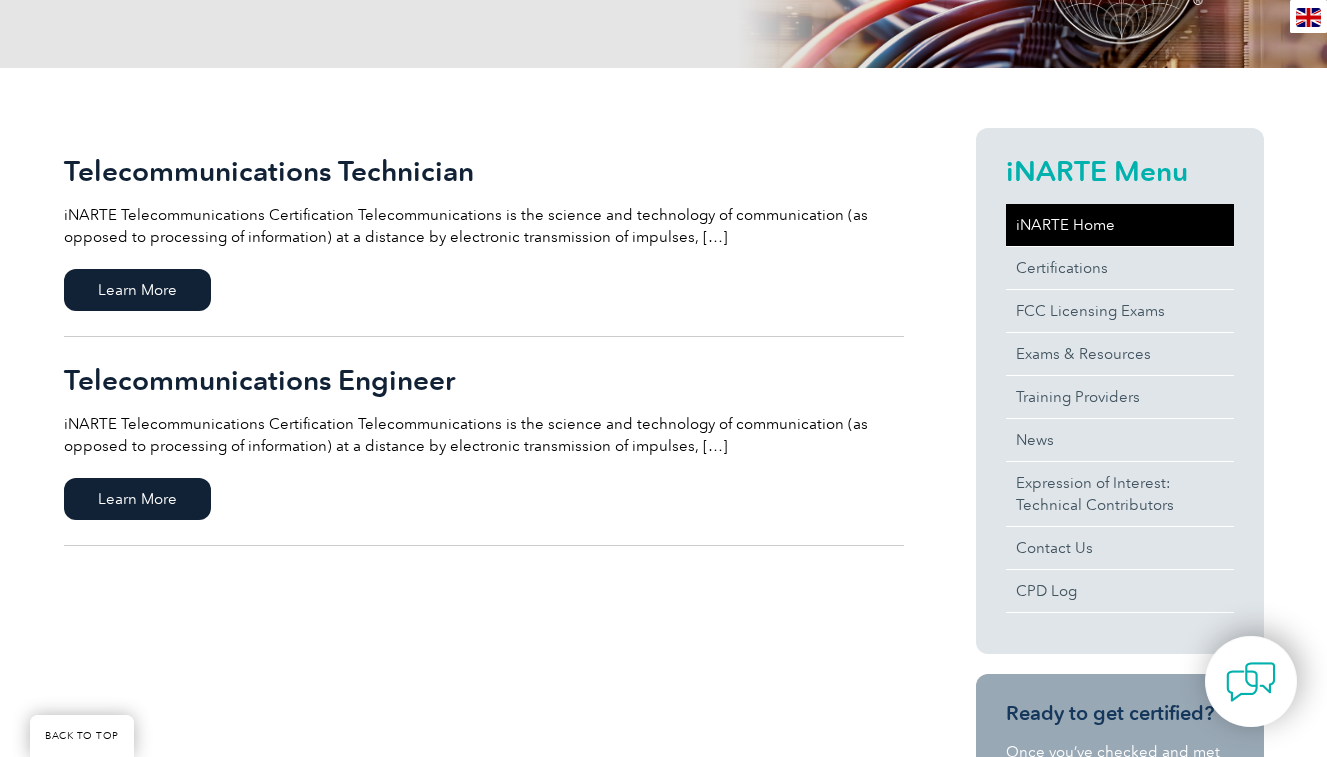 click on "iNARTE Home" at bounding box center (1120, 225) 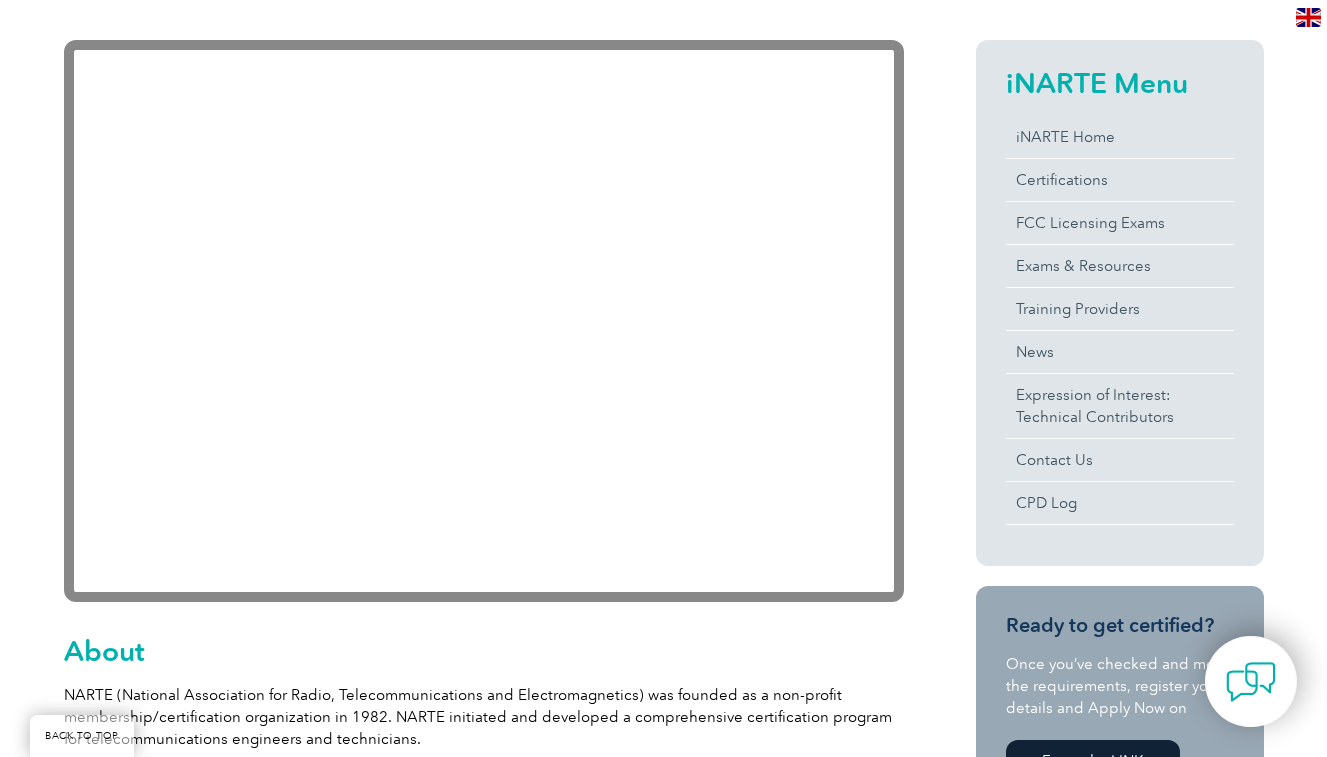 scroll, scrollTop: 467, scrollLeft: 0, axis: vertical 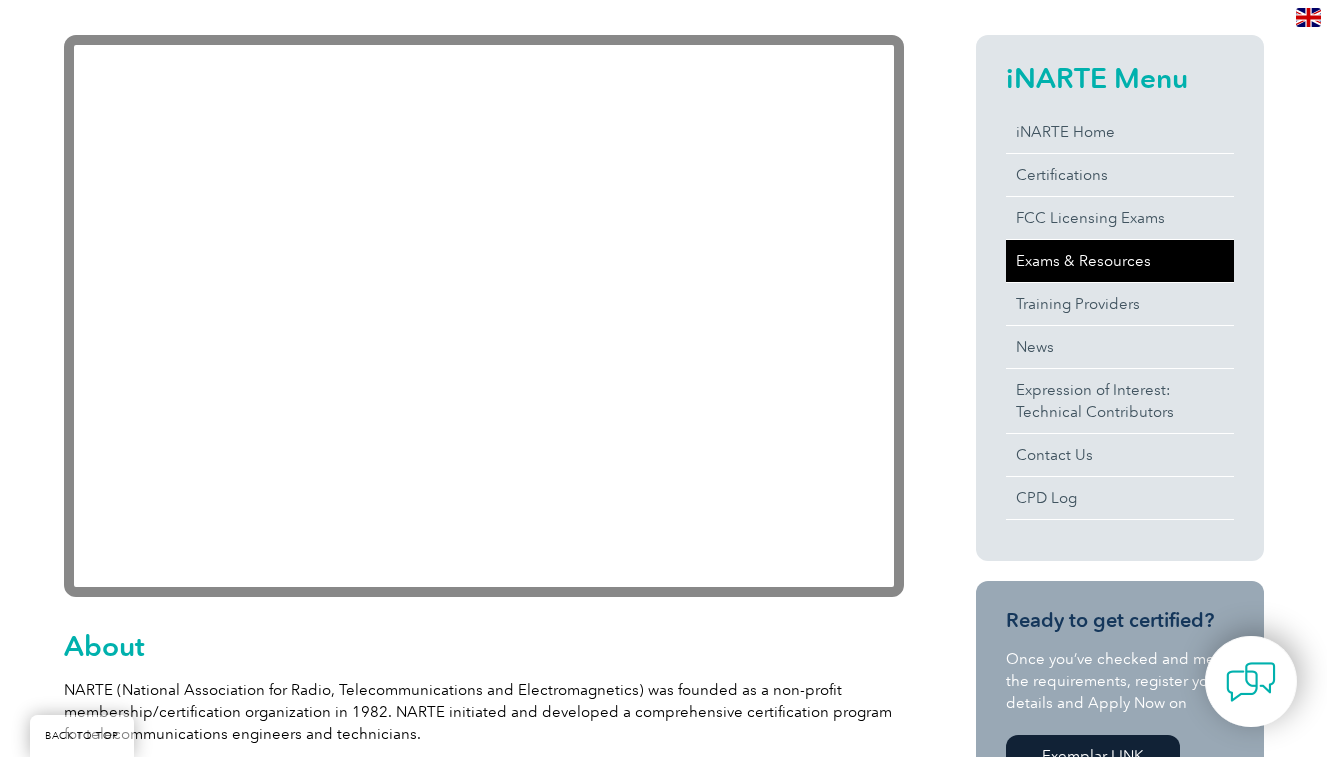 click on "Exams & Resources" at bounding box center (1120, 261) 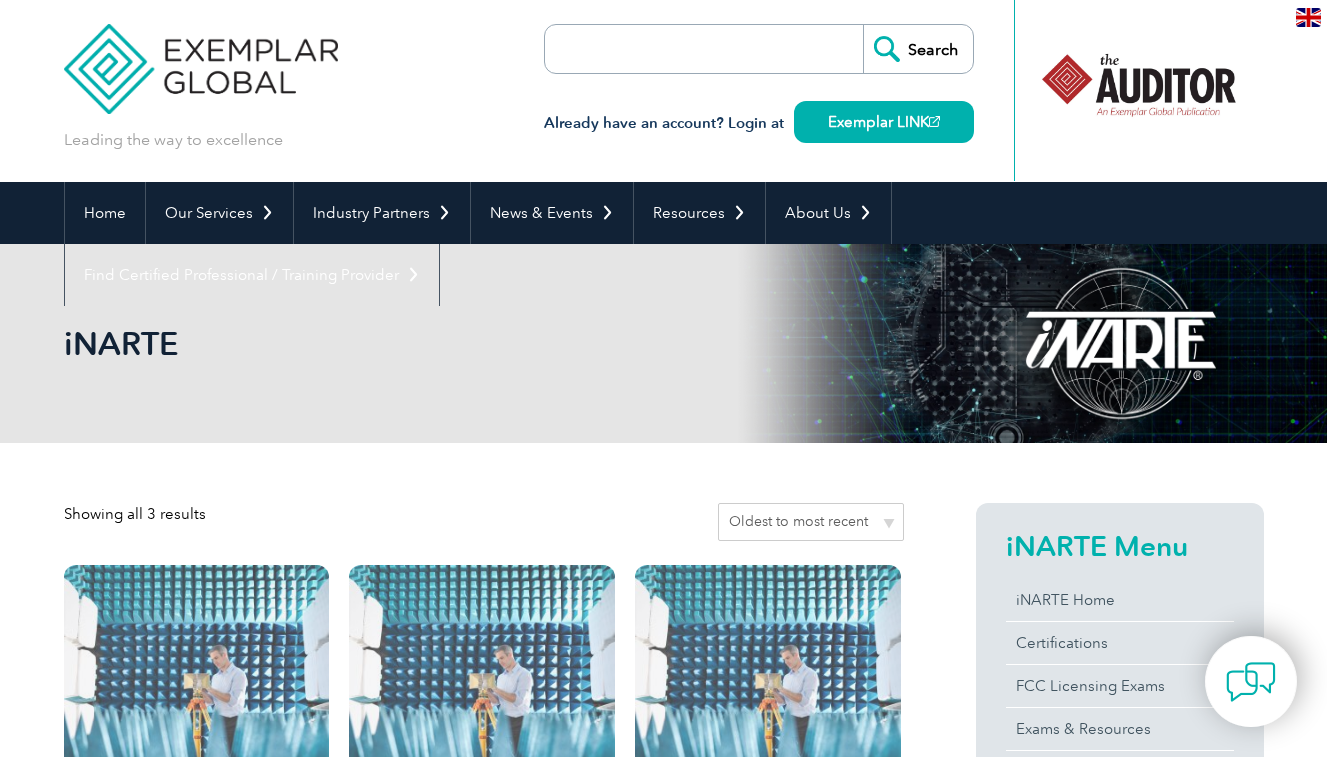 scroll, scrollTop: 0, scrollLeft: 0, axis: both 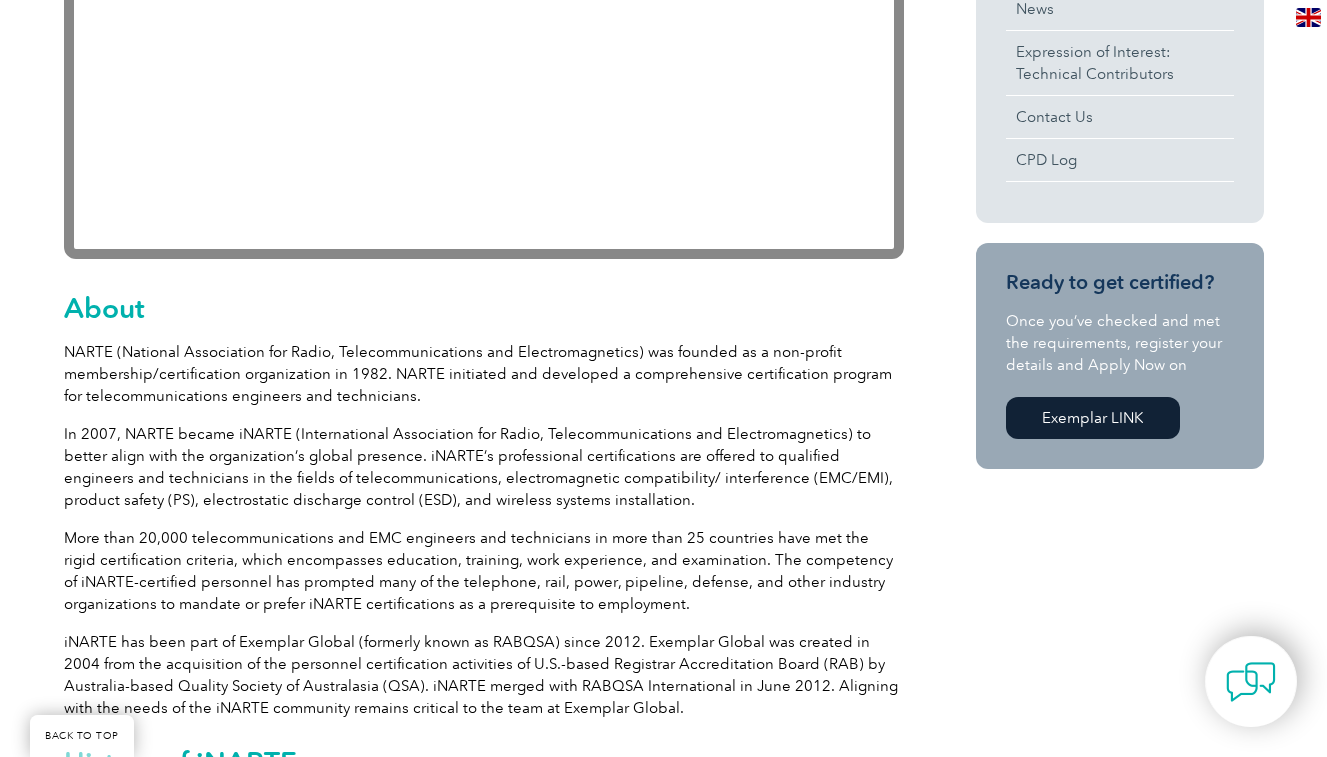 click on "<span data-mce-type="bookmark" style="display:inline-block;width:0px;overflow:hidden;line-height:0;" class="mce_SELRES_start nitro-lazy"></span><span data-mce-type="bookmark" style="display:inline-block;width:0px;overflow:hidden;line-height:0;" class="mce_SELRES_start"></span>   About   NARTE (National Association for Radio, Telecommunications and Electromagnetics) was founded as a non-profit membership/certification organization in 1982. NARTE initiated and developed a comprehensive certification program for telecommunications engineers and technicians.   In 2007, NARTE became iNARTE (International Association for Radio, Telecommunications and Electromagnetics) to better align with the organization’s global presence. iNARTE’s professional certifications are offered to qualified engineers and technicians in the fields of telecommunications, electromagnetic compatibility/ interference (EMC/EMI), product safety (PS), electrostatic discharge control (ESD), and wireless systems installation." at bounding box center (664, 1594) 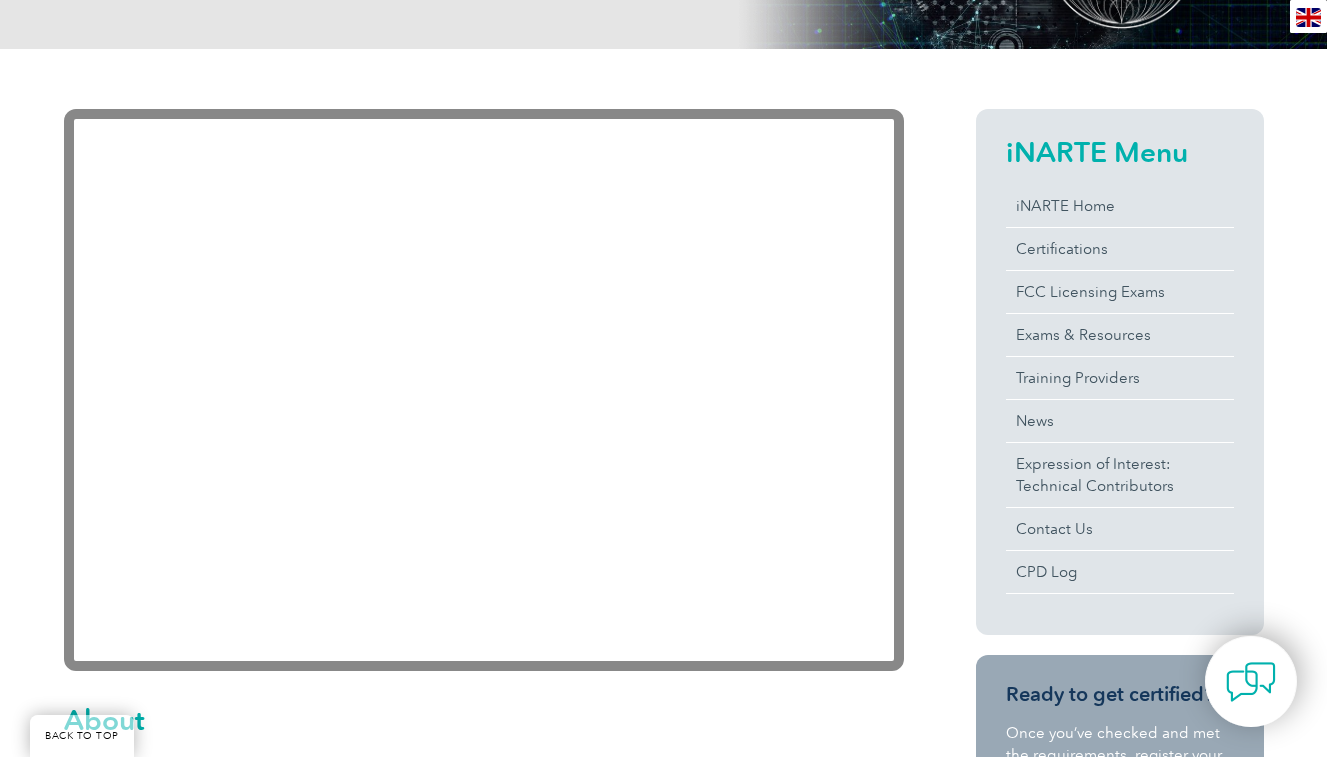 scroll, scrollTop: 0, scrollLeft: 0, axis: both 